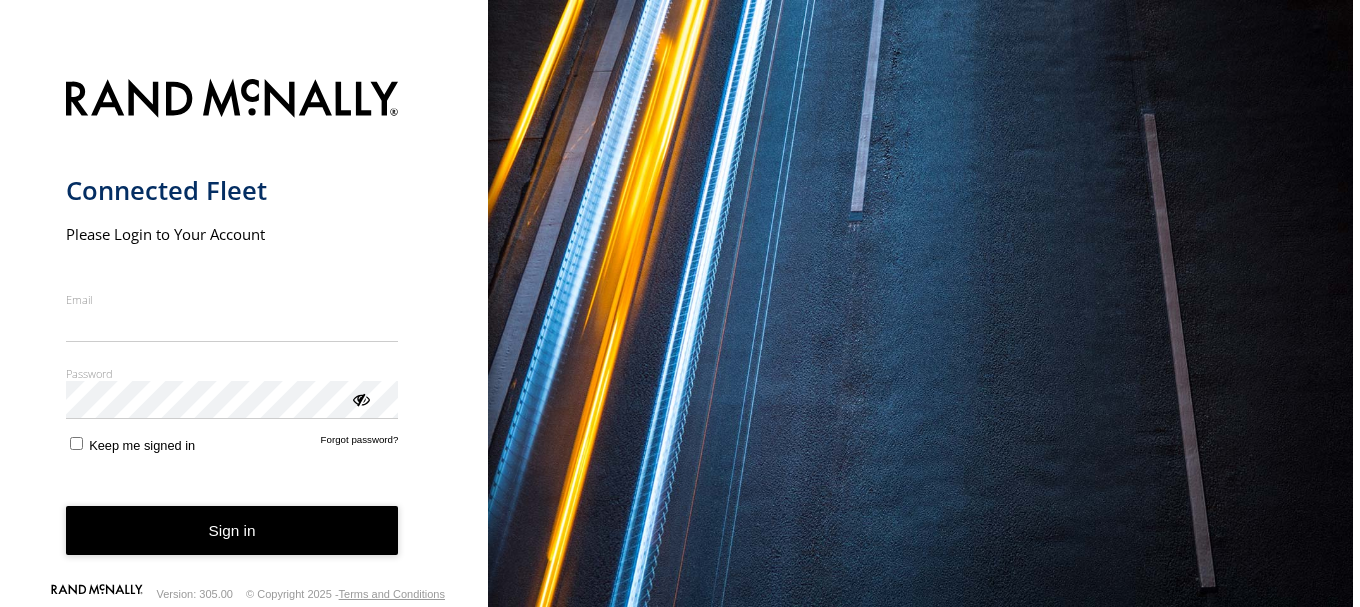 scroll, scrollTop: 0, scrollLeft: 0, axis: both 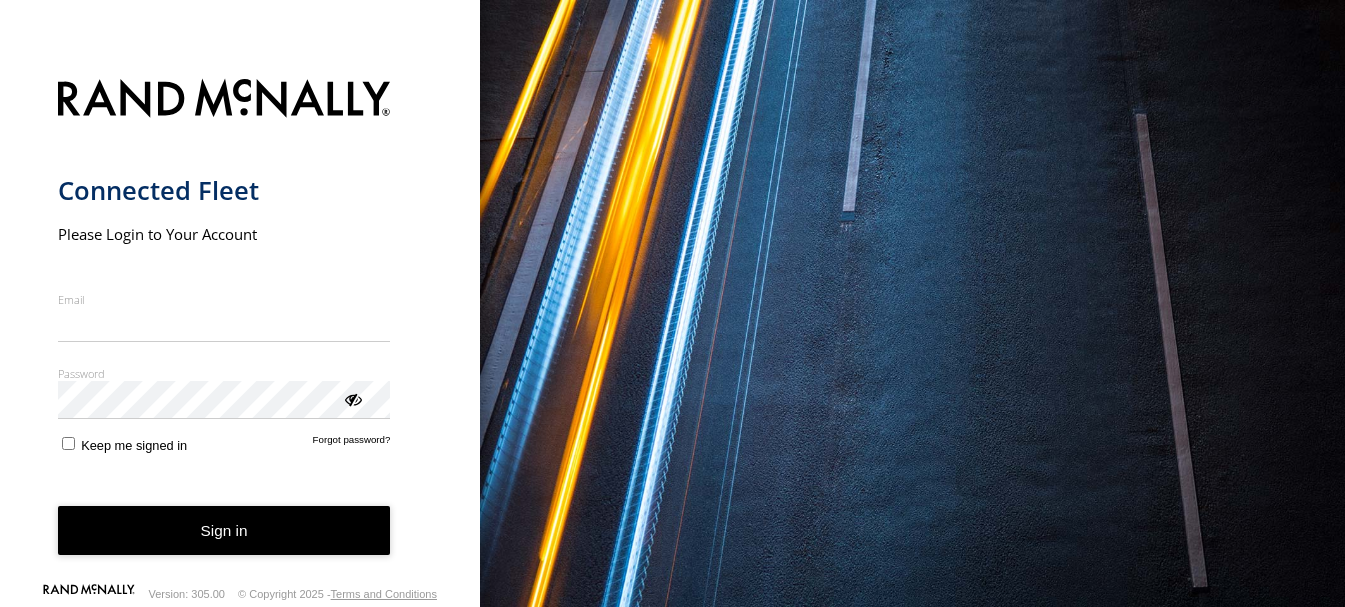 type on "**********" 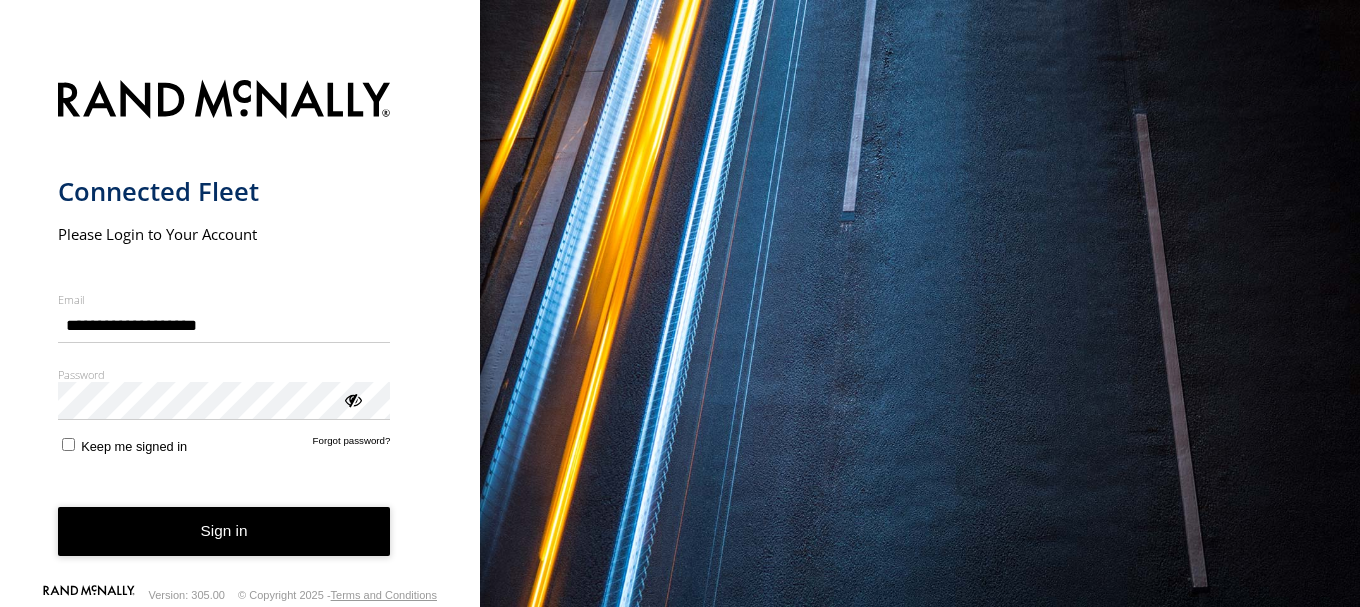 click on "Sign in" at bounding box center (224, 531) 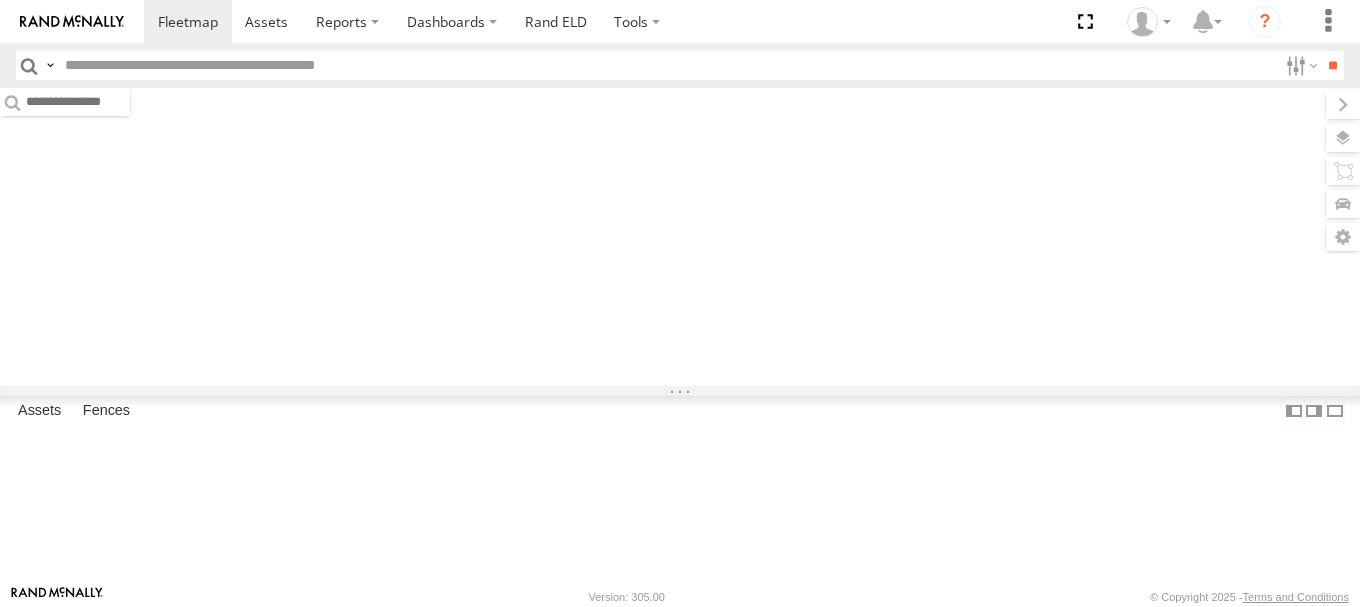 scroll, scrollTop: 0, scrollLeft: 0, axis: both 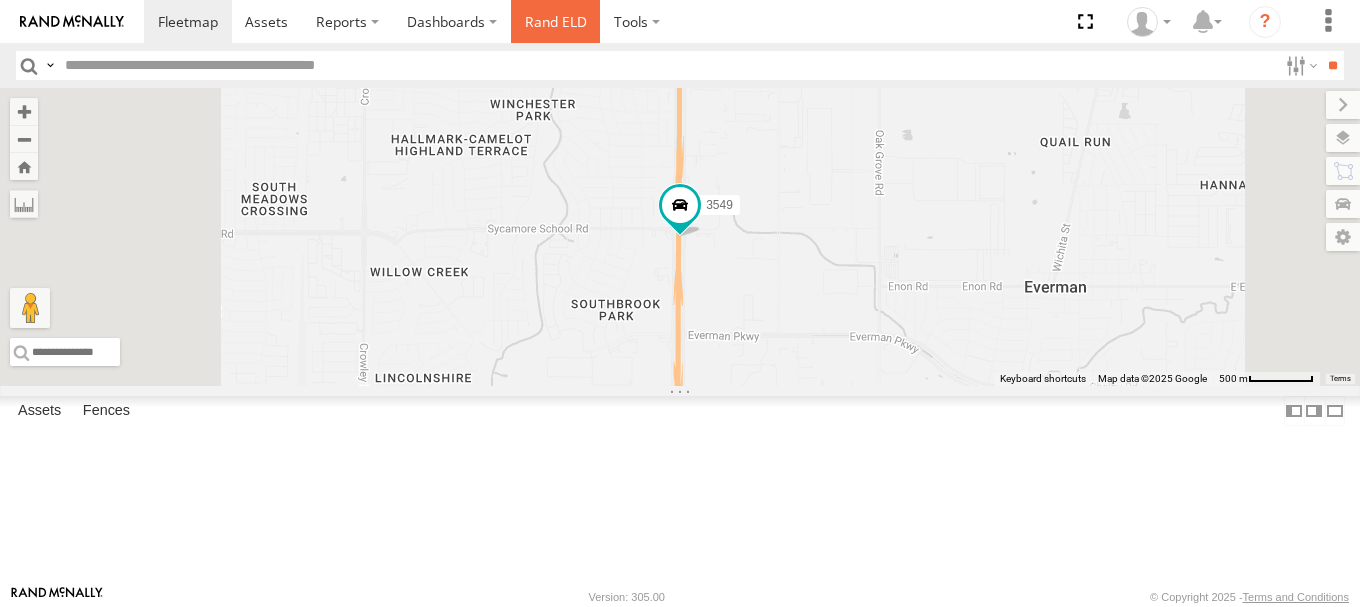 click on "Rand ELD" at bounding box center [556, 21] 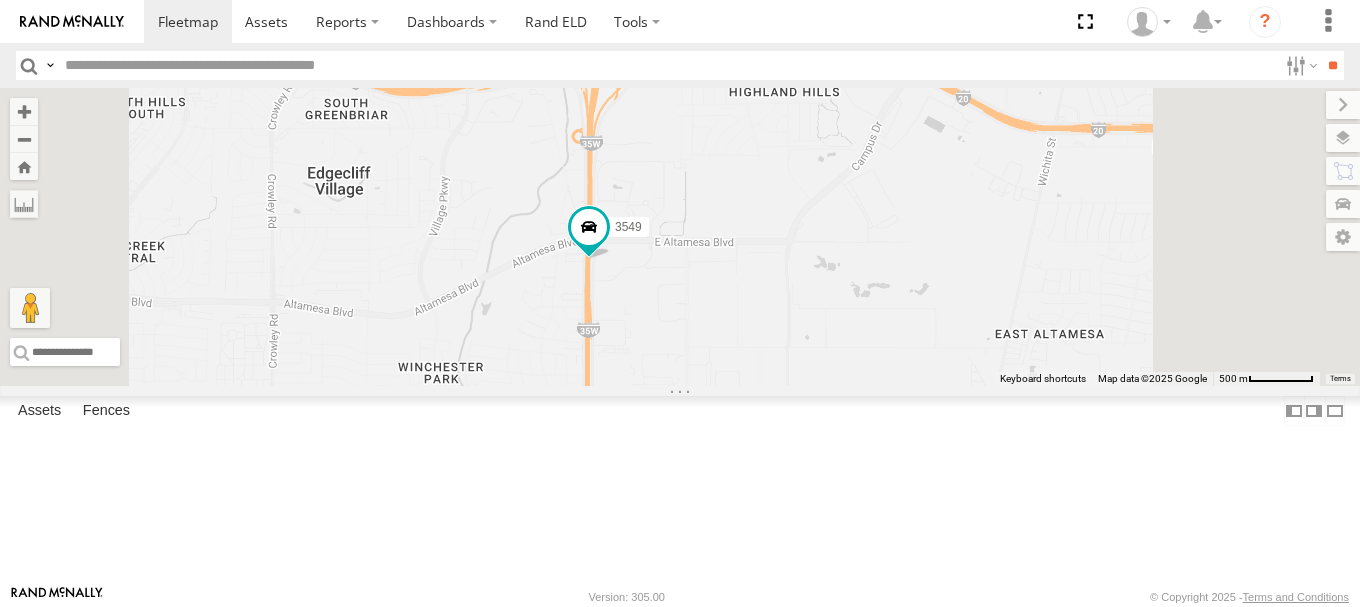 drag, startPoint x: 874, startPoint y: 500, endPoint x: 909, endPoint y: 403, distance: 103.121284 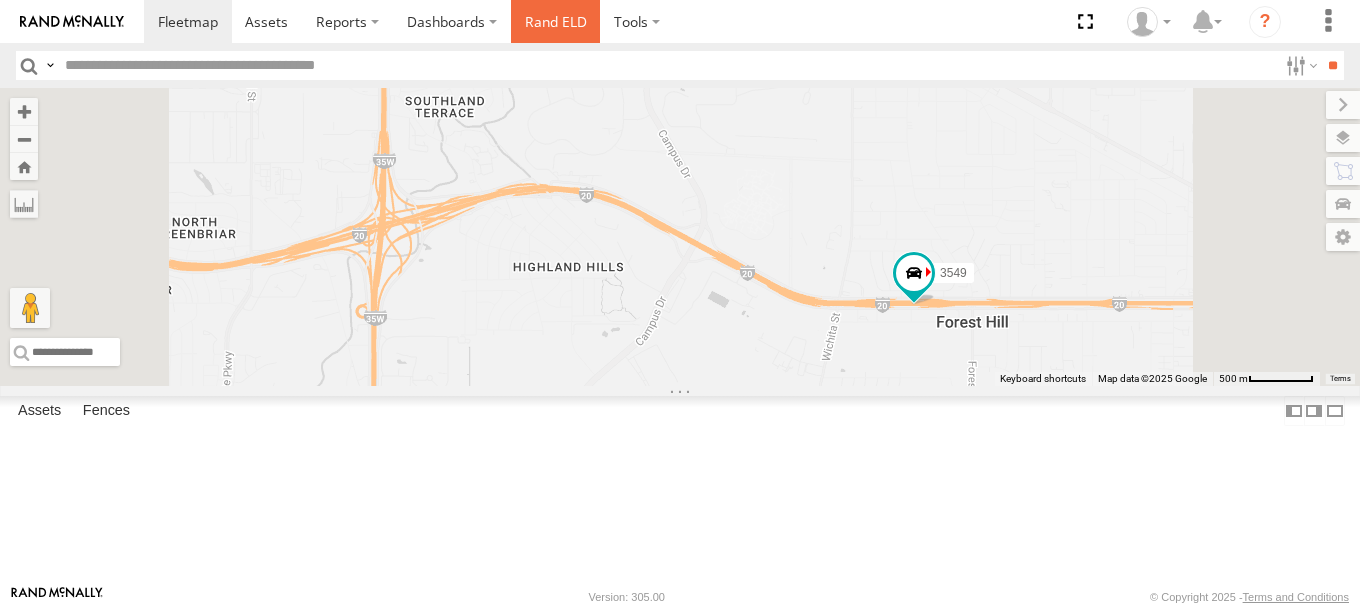 click on "Rand ELD" at bounding box center [556, 21] 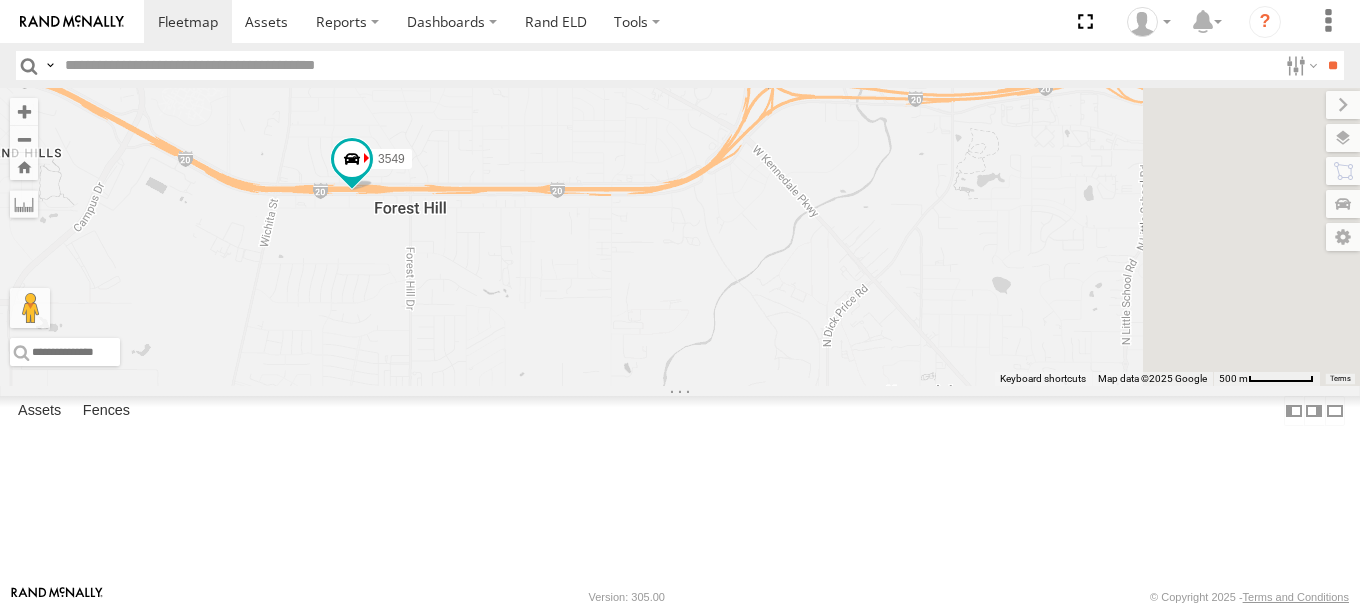 drag, startPoint x: 1138, startPoint y: 469, endPoint x: 574, endPoint y: 355, distance: 575.40594 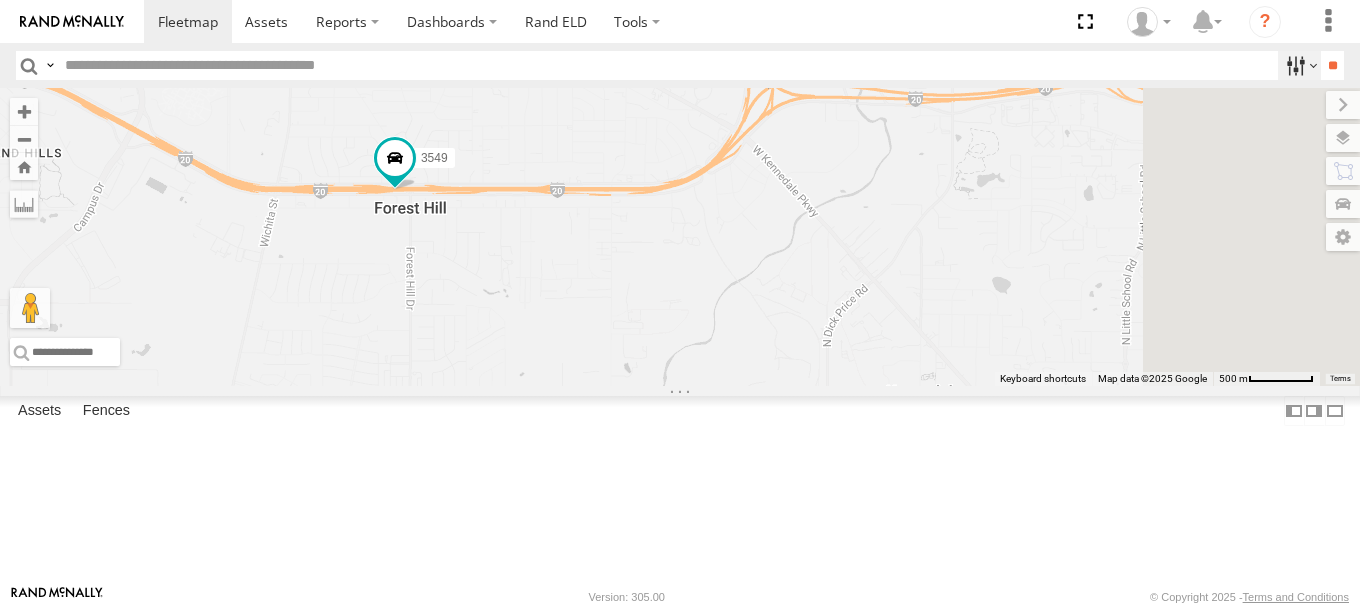 click at bounding box center (1299, 65) 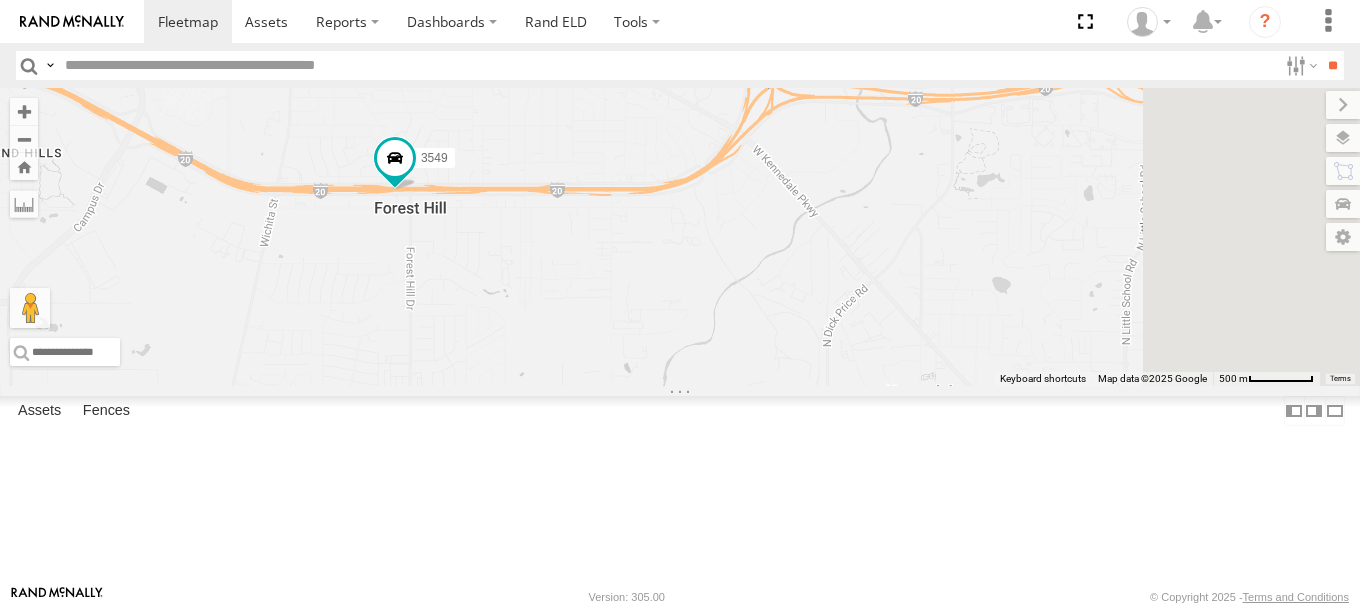click at bounding box center (1278, 65) 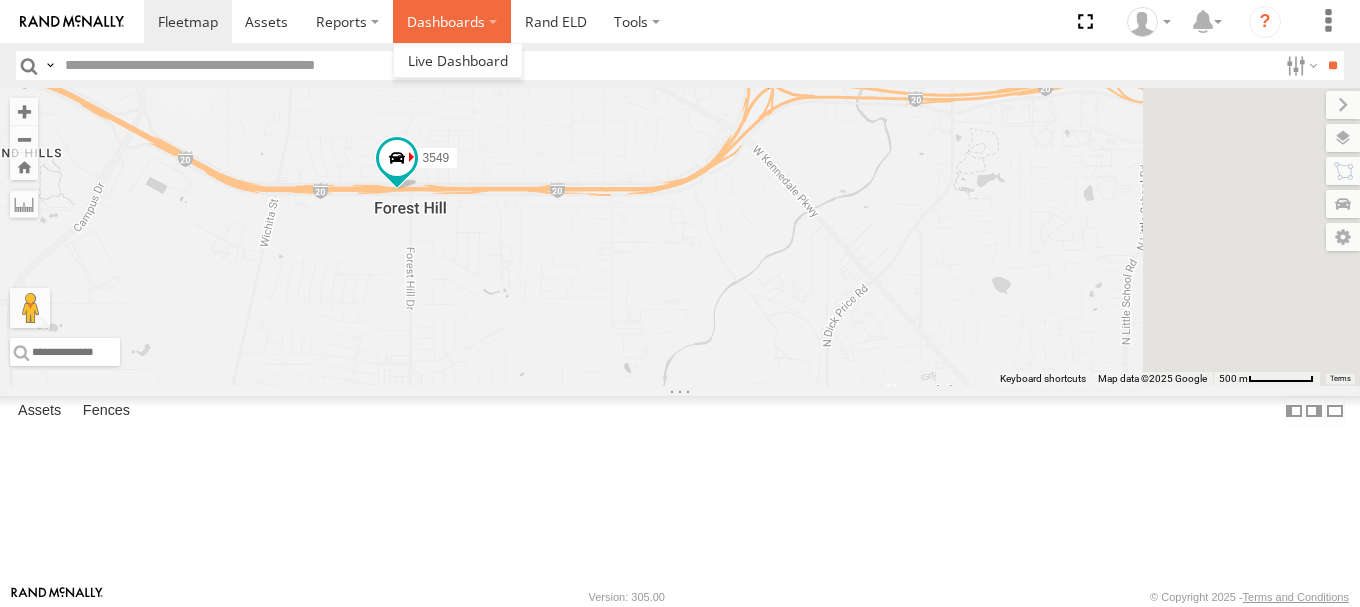 click on "Dashboards" at bounding box center [452, 21] 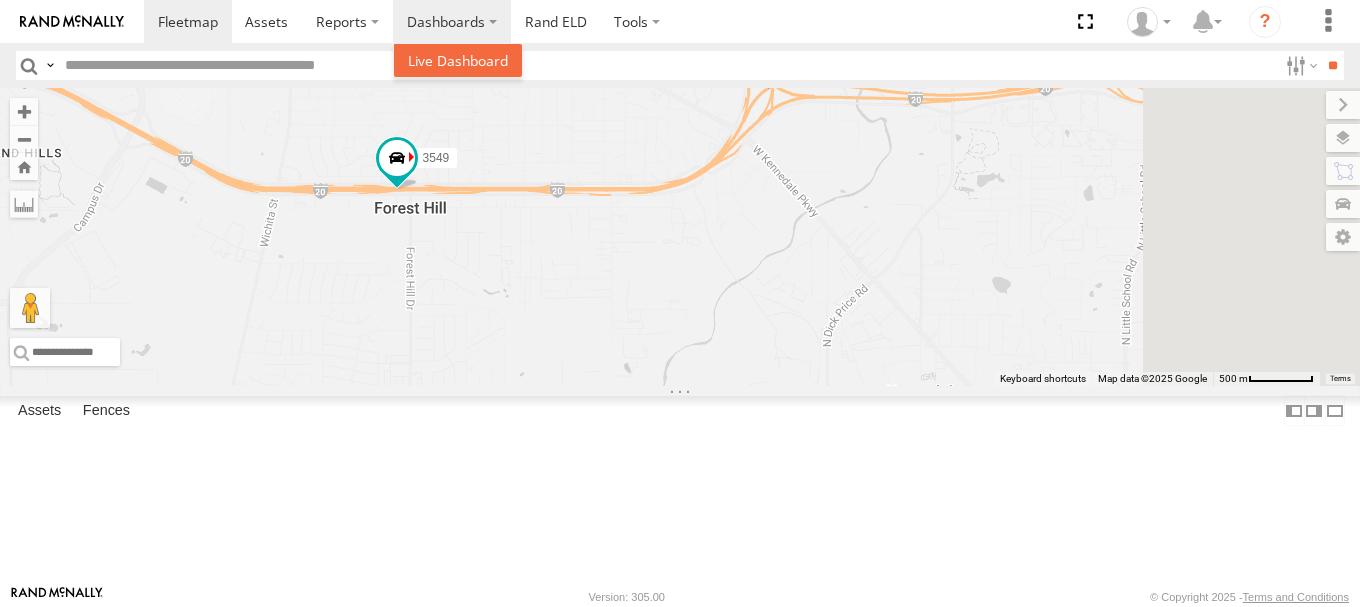 click at bounding box center (458, 60) 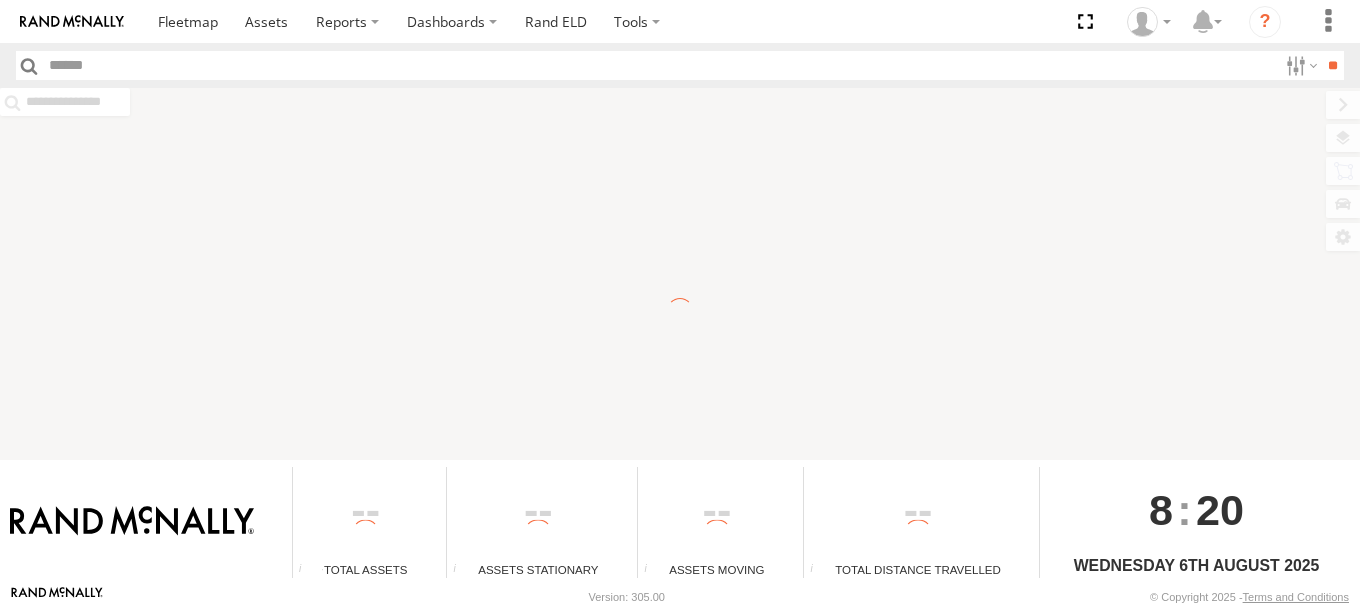 scroll, scrollTop: 0, scrollLeft: 0, axis: both 